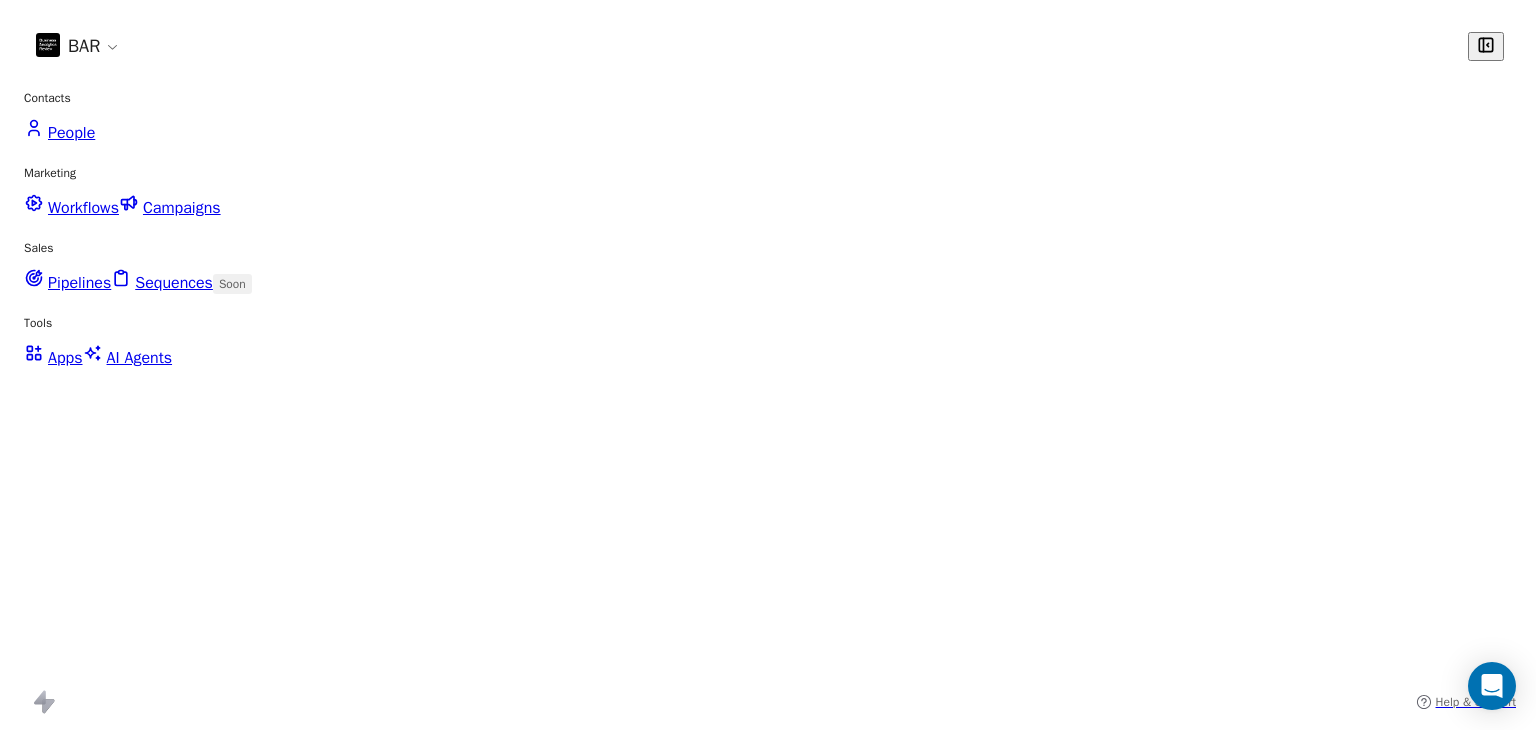 scroll, scrollTop: 0, scrollLeft: 0, axis: both 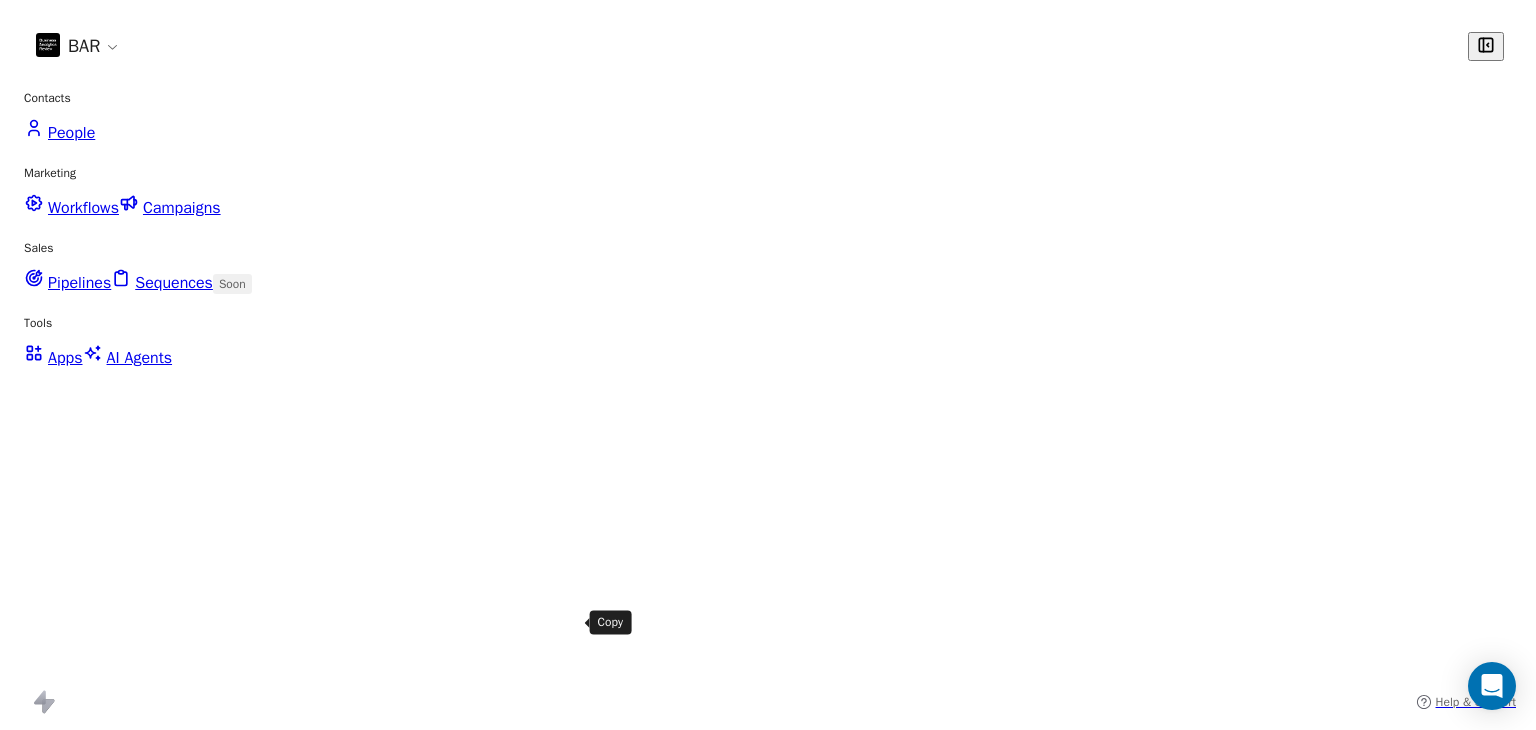 click at bounding box center (312, 1357) 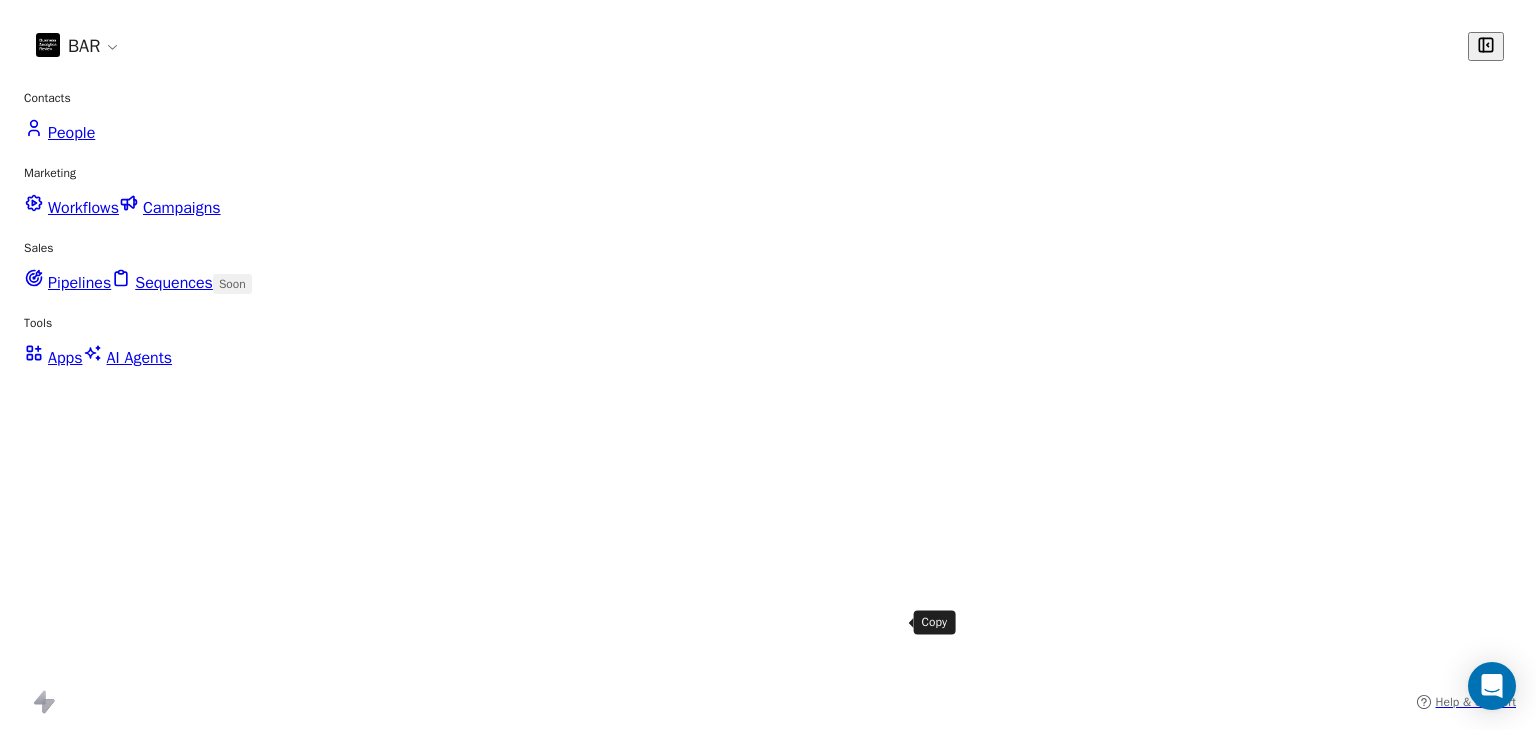 drag, startPoint x: 890, startPoint y: 617, endPoint x: 897, endPoint y: 561, distance: 56.435802 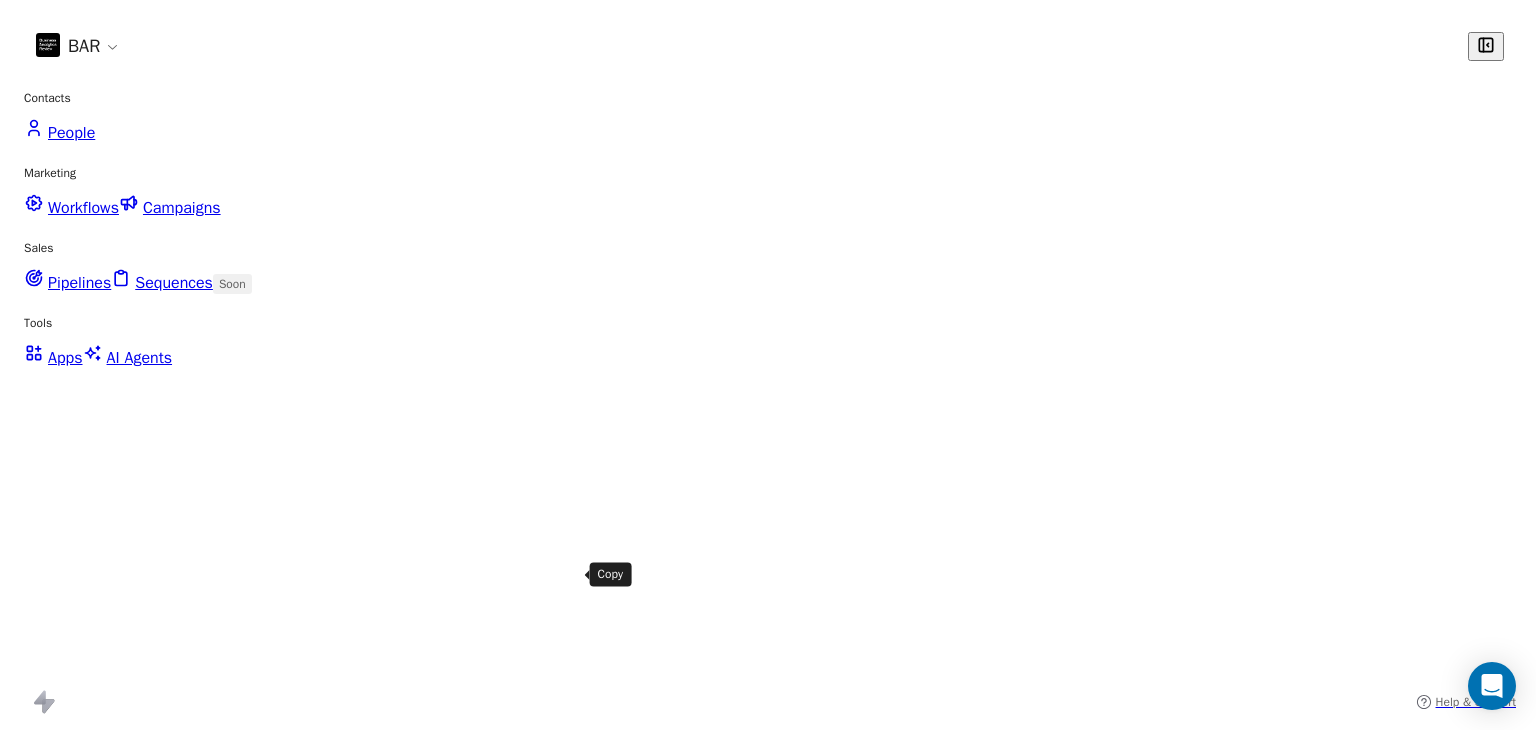 click at bounding box center (311, 1308) 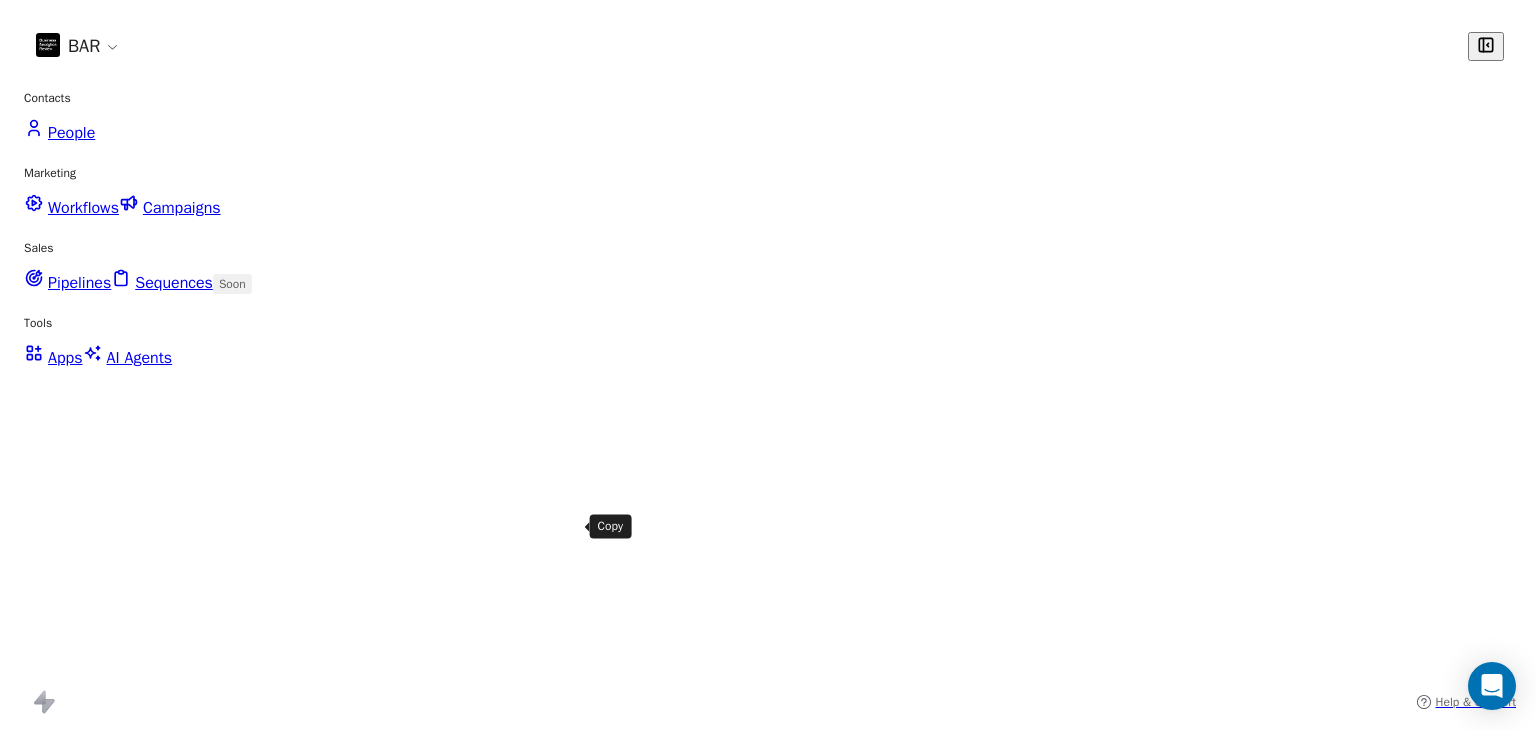 click at bounding box center (311, 1260) 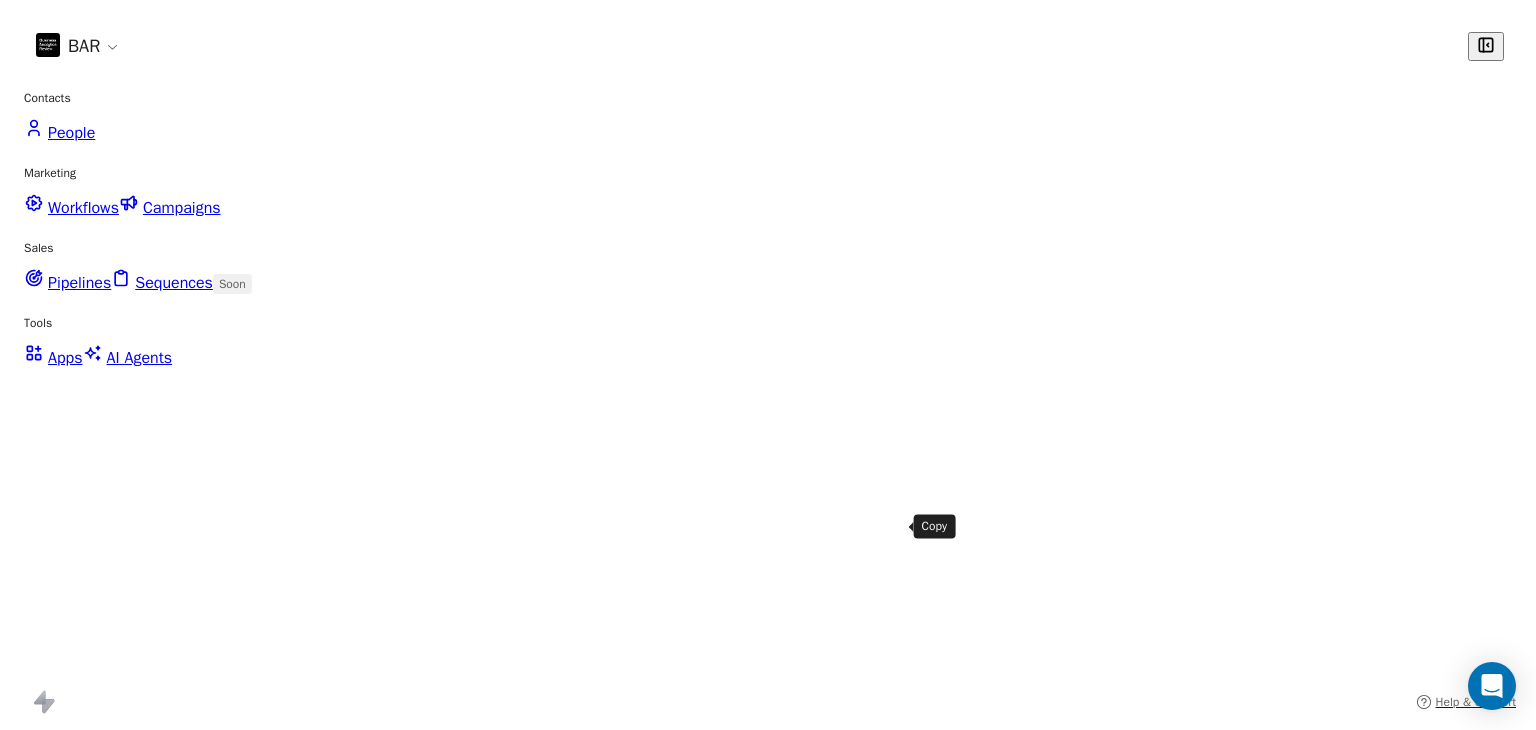 click at bounding box center (635, 1258) 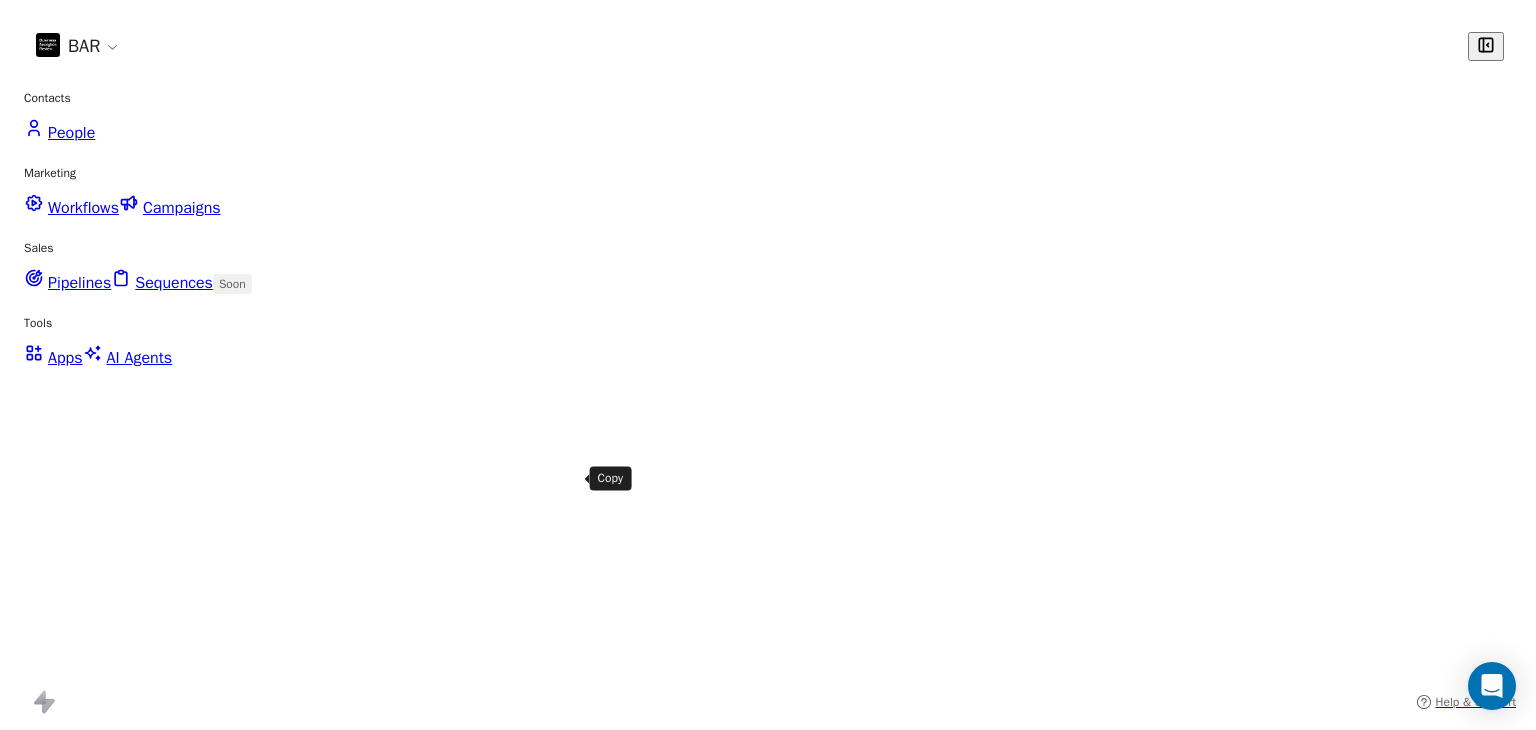 click at bounding box center [311, 1212] 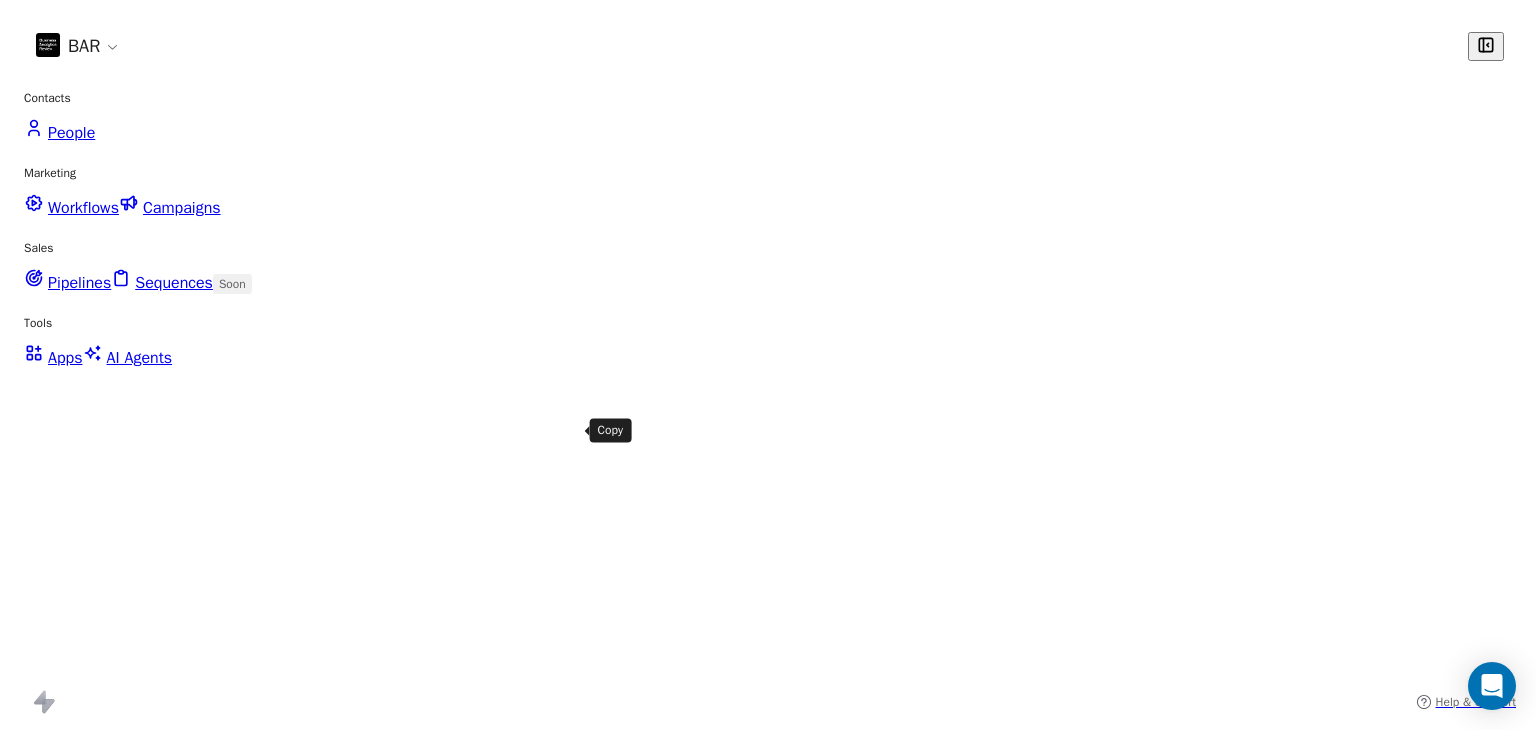 click at bounding box center [311, 1164] 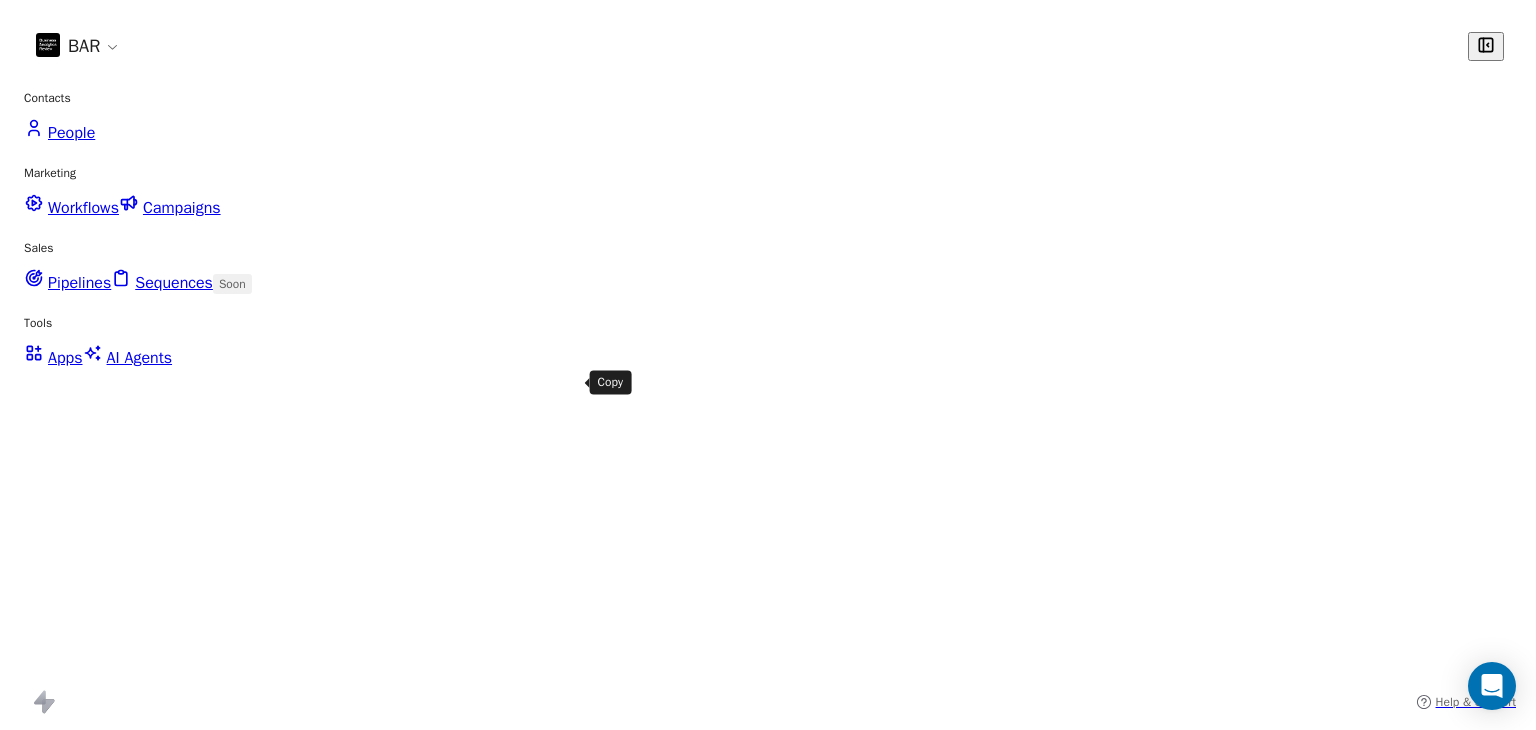 click at bounding box center (311, 1116) 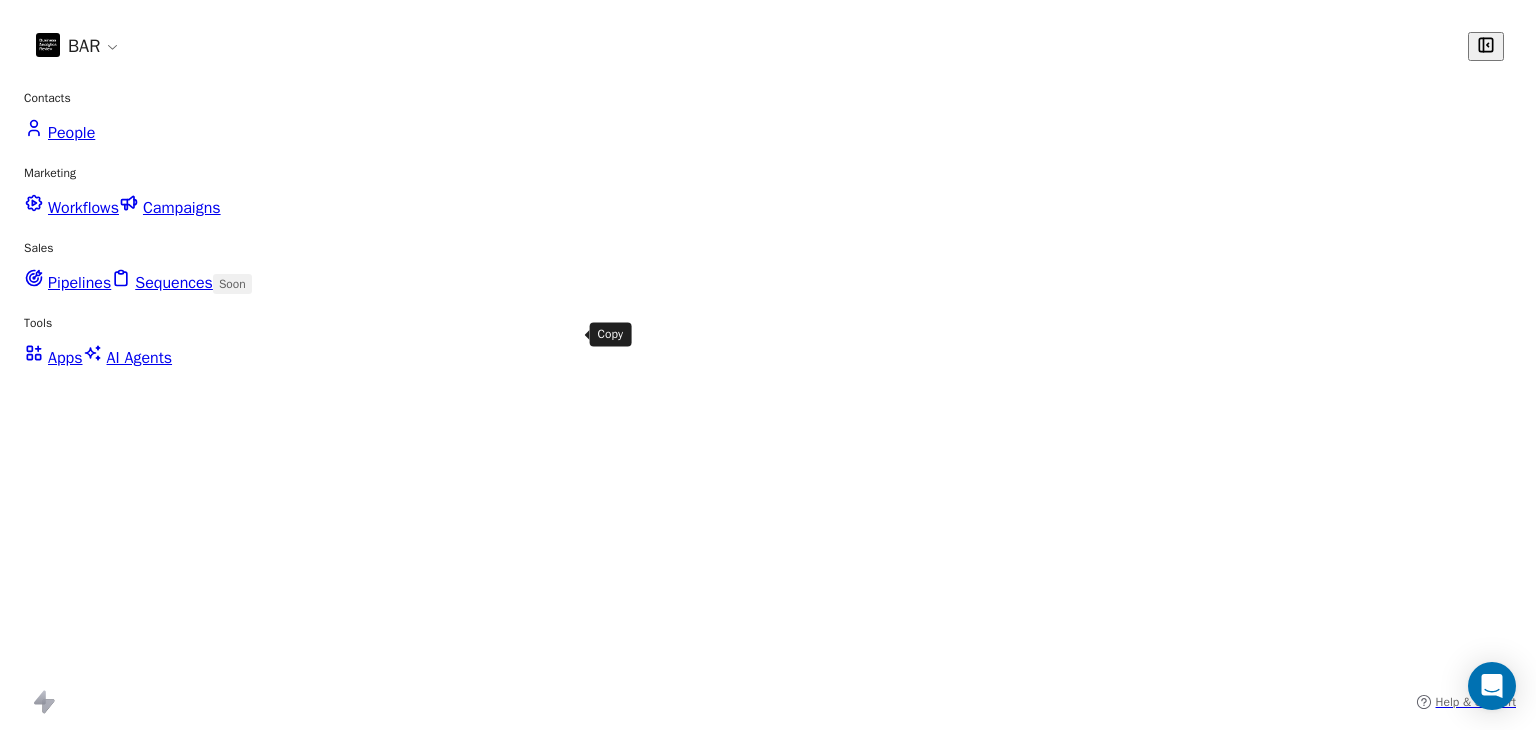 click at bounding box center (312, 1069) 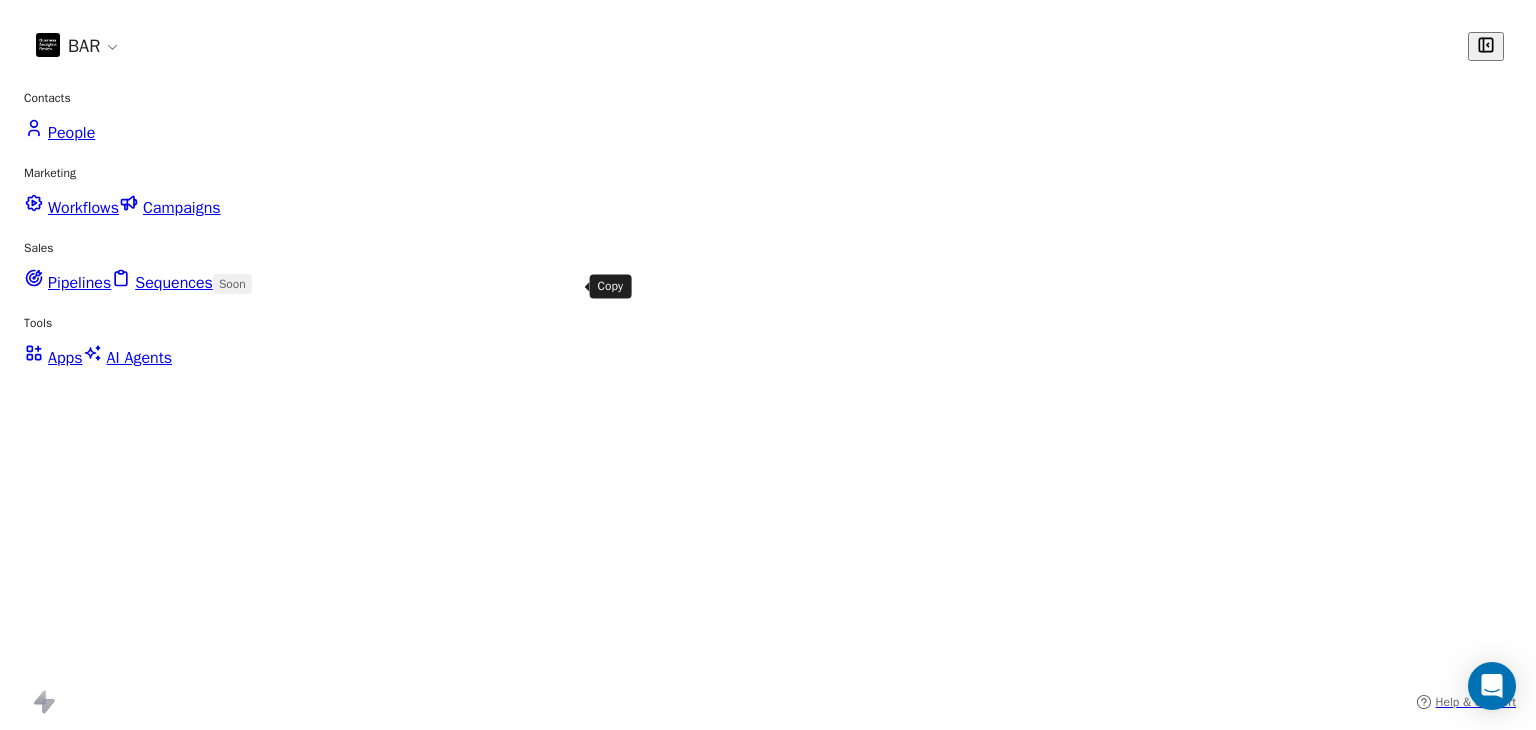 click at bounding box center (311, 1020) 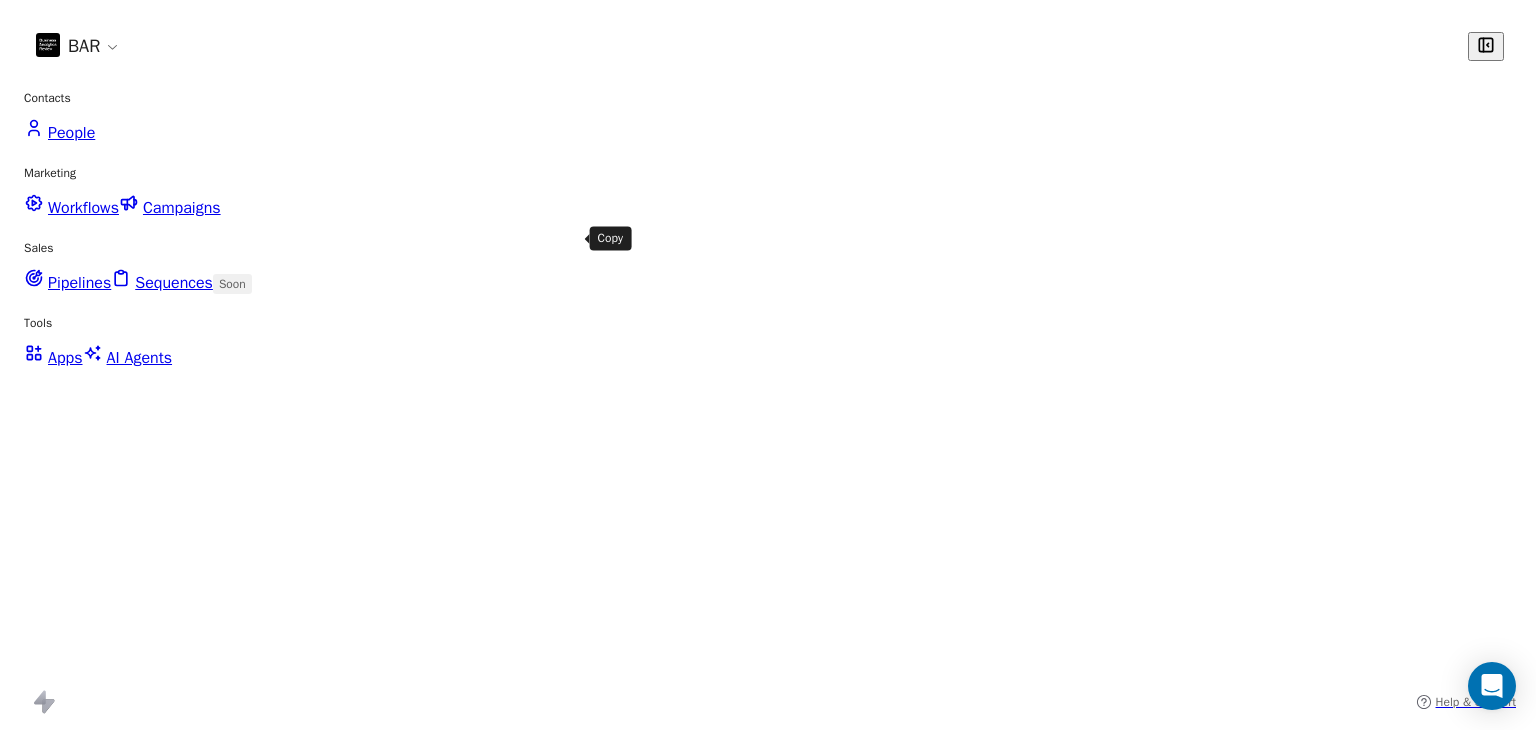click at bounding box center [311, 972] 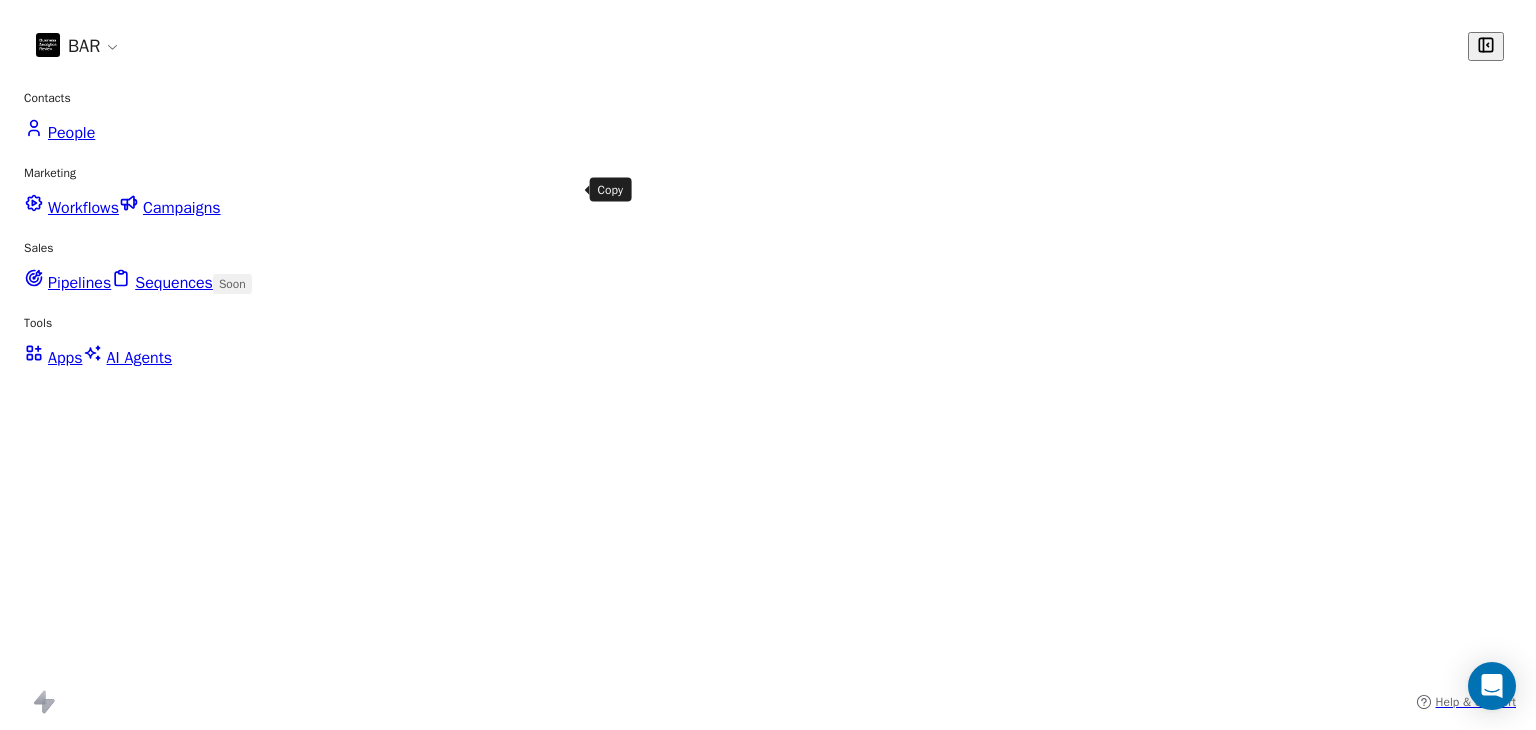 click at bounding box center (311, 924) 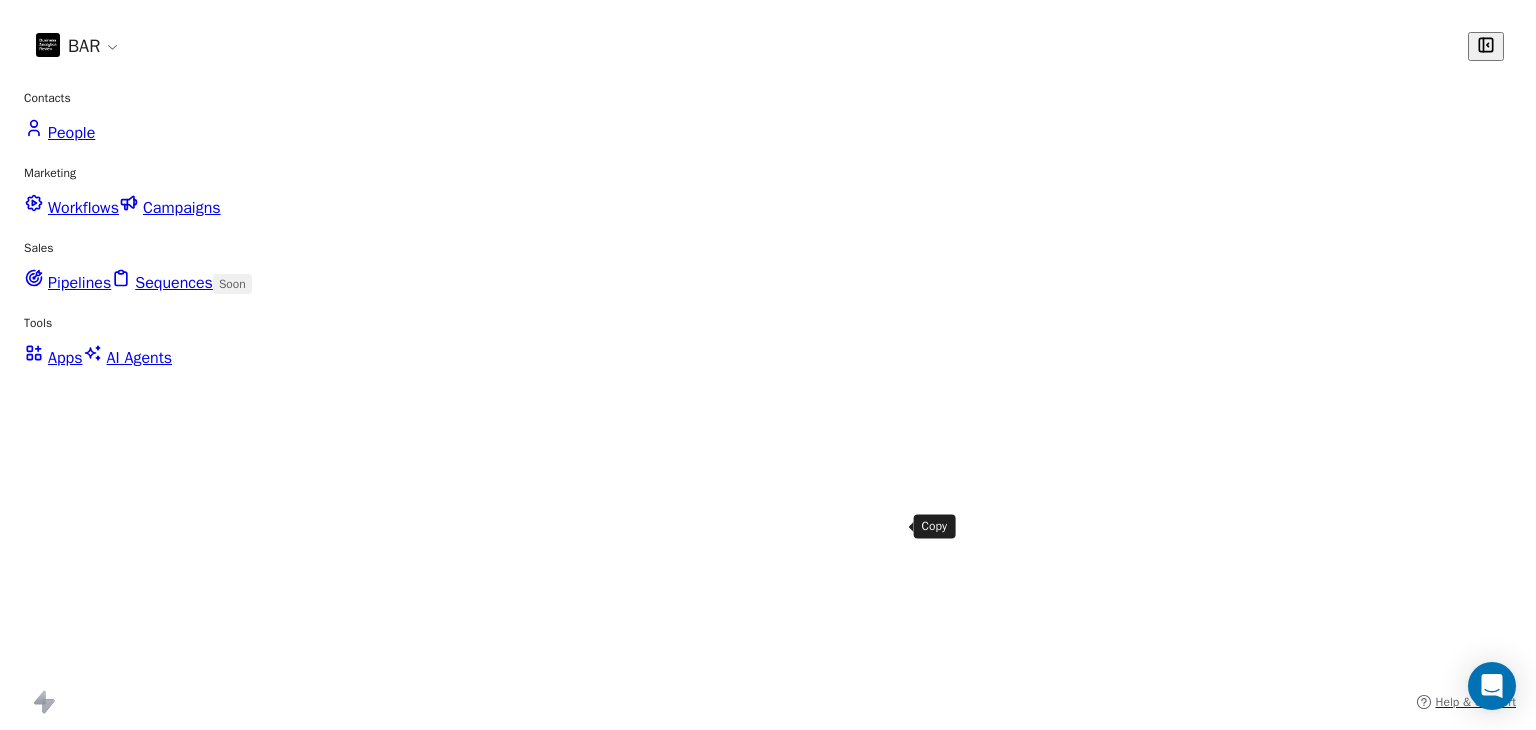 click at bounding box center (635, 1258) 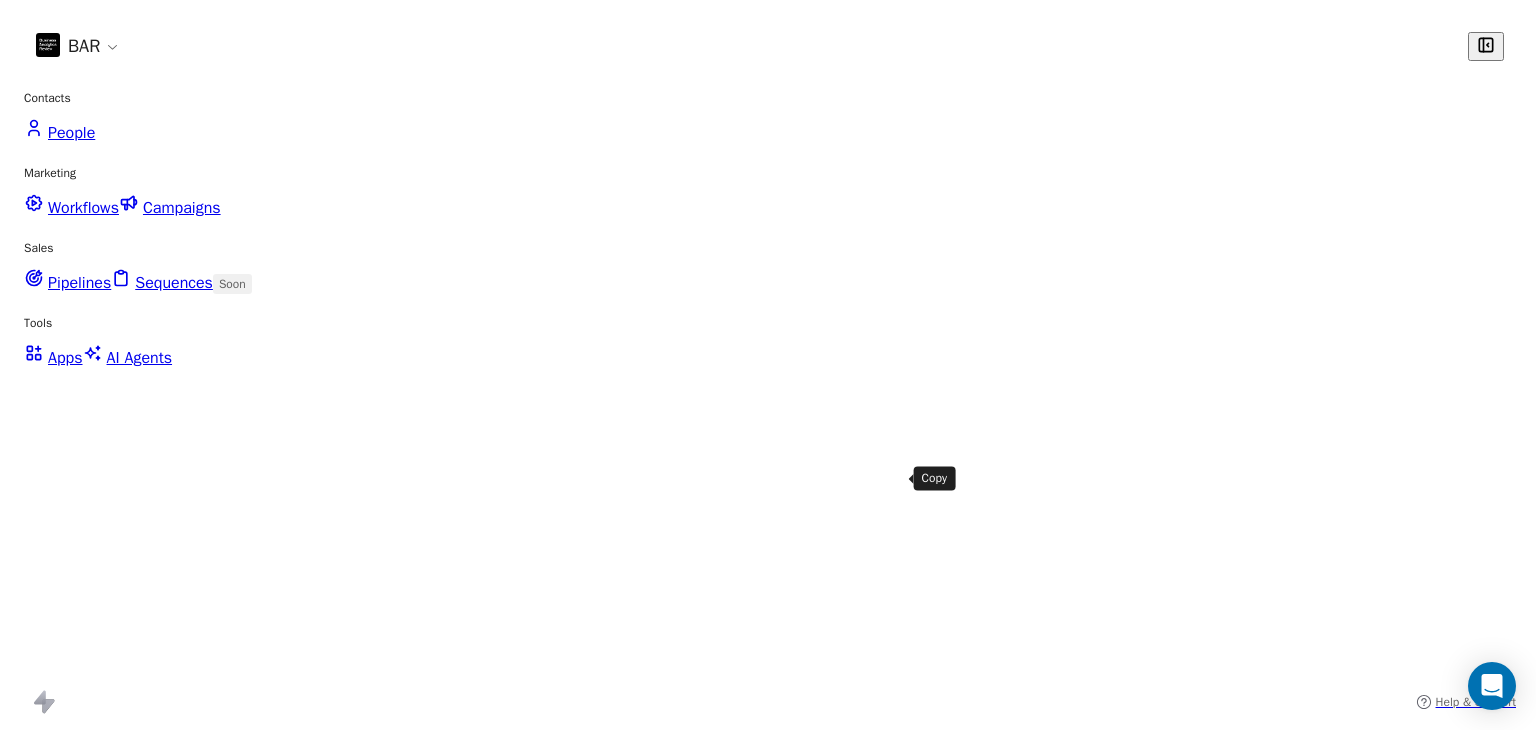 click at bounding box center [635, 1210] 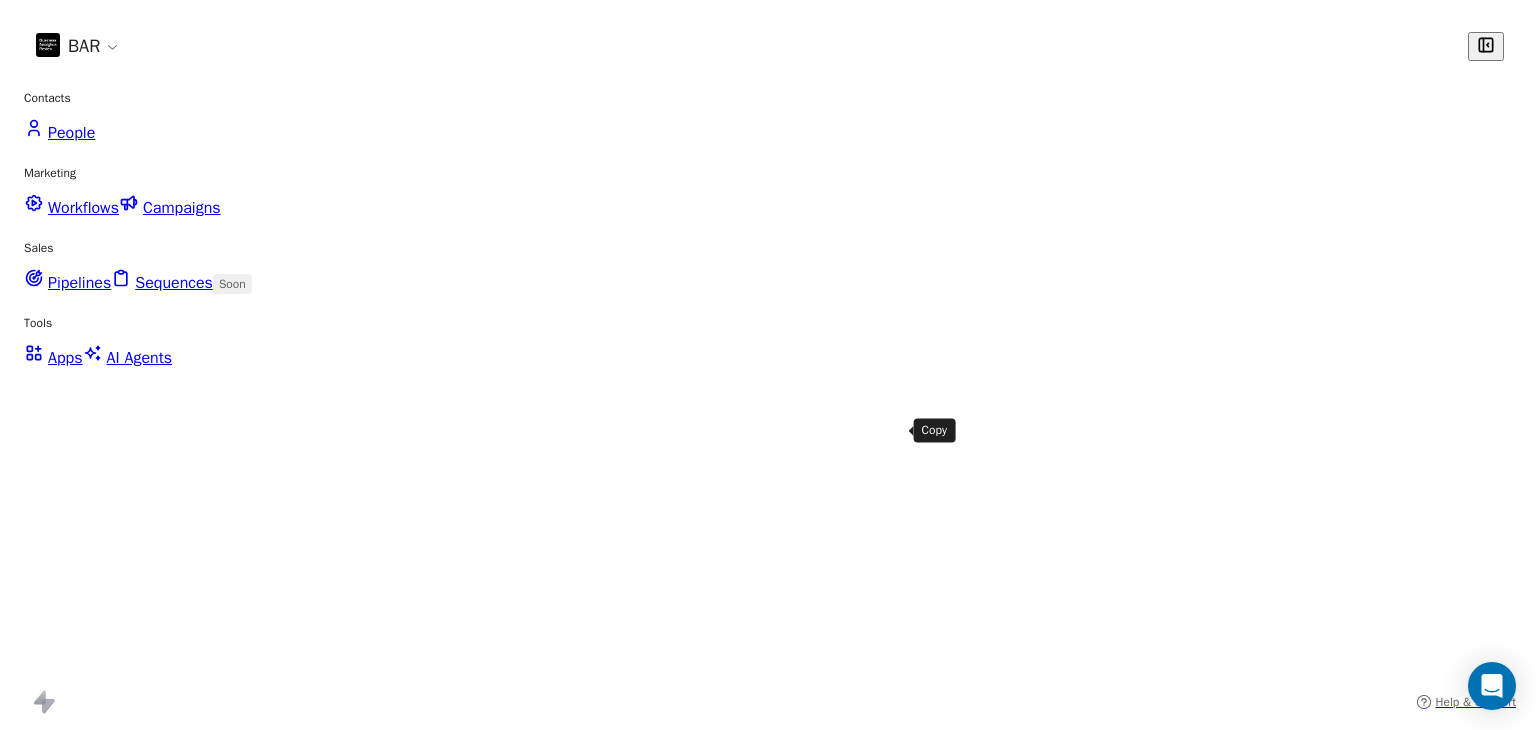 click at bounding box center [635, 1162] 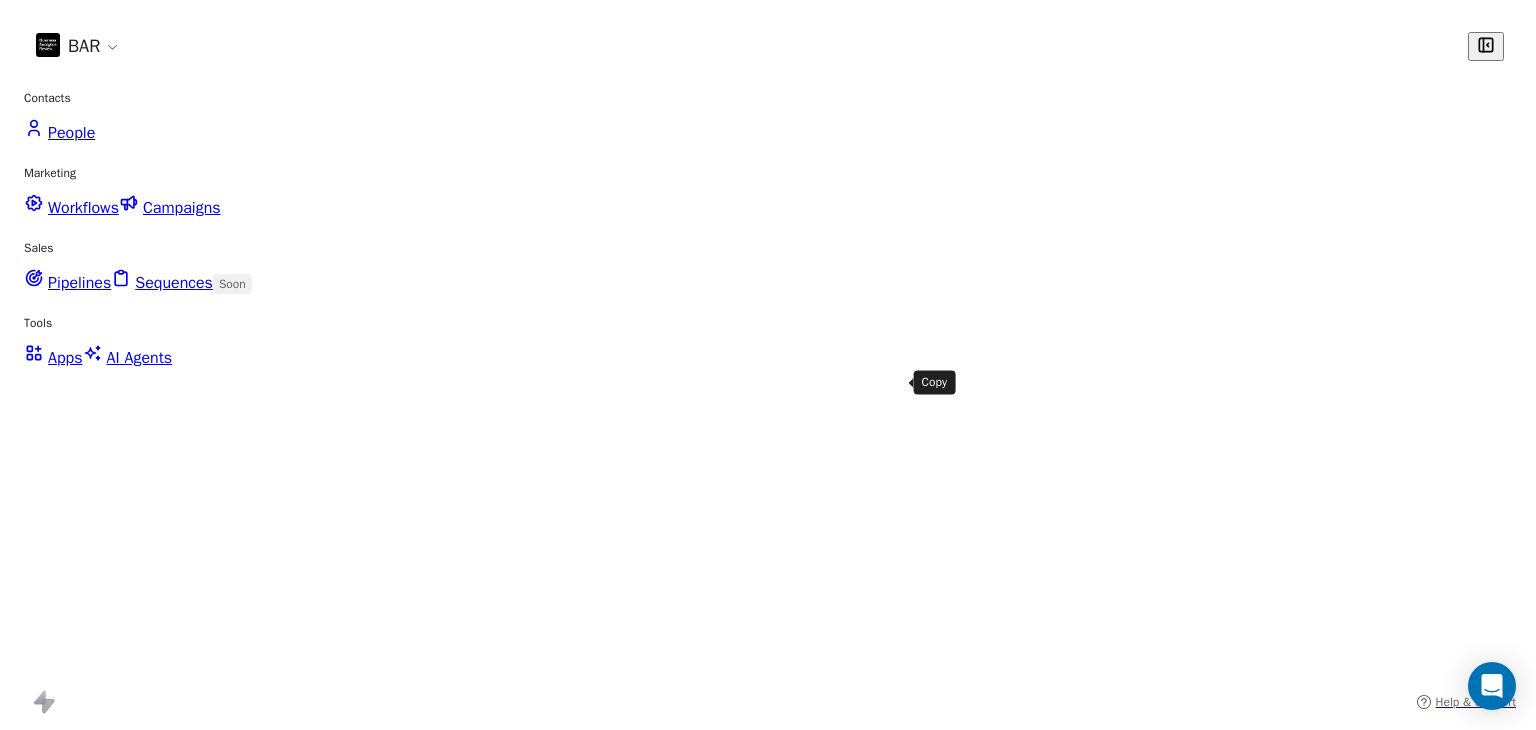 click at bounding box center [635, 1114] 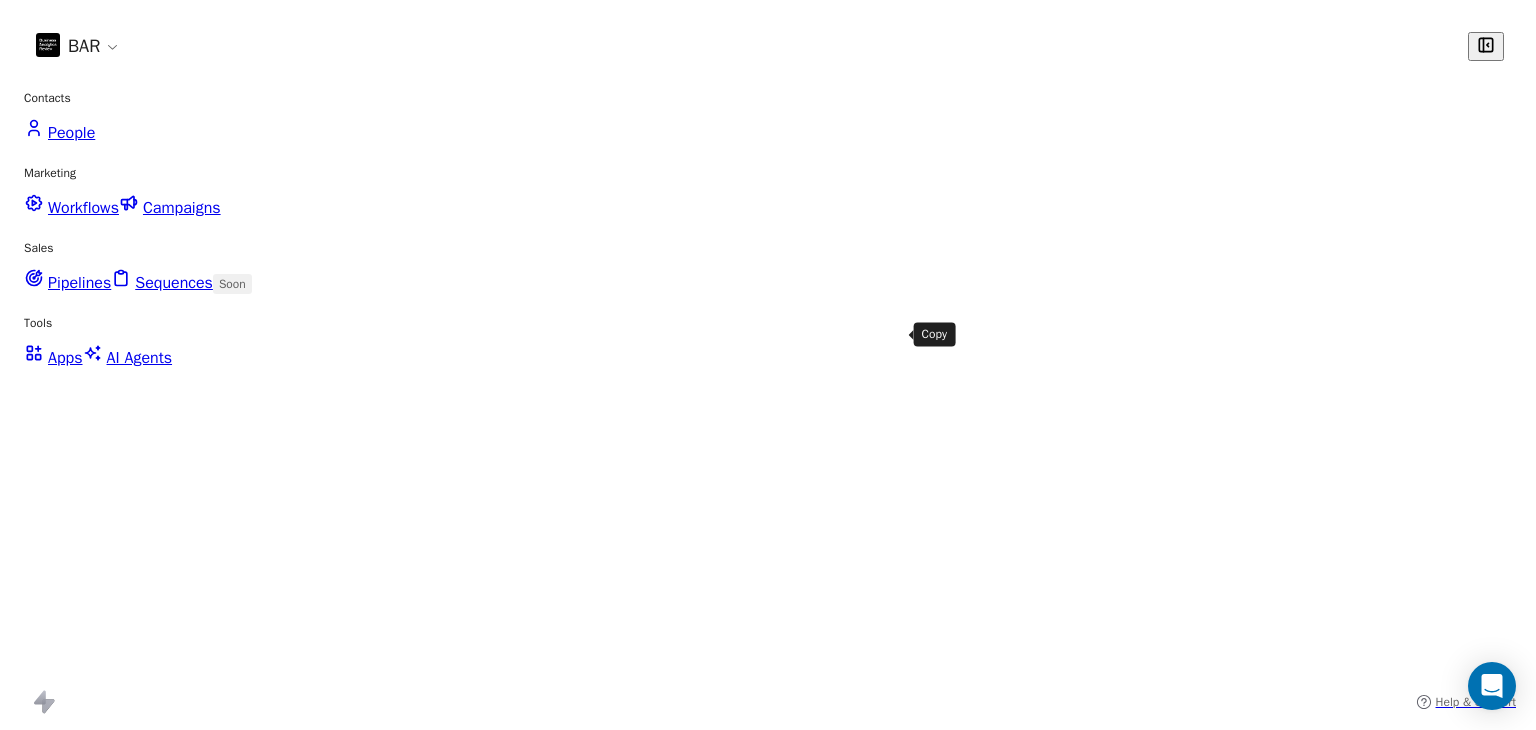 click at bounding box center (635, 1066) 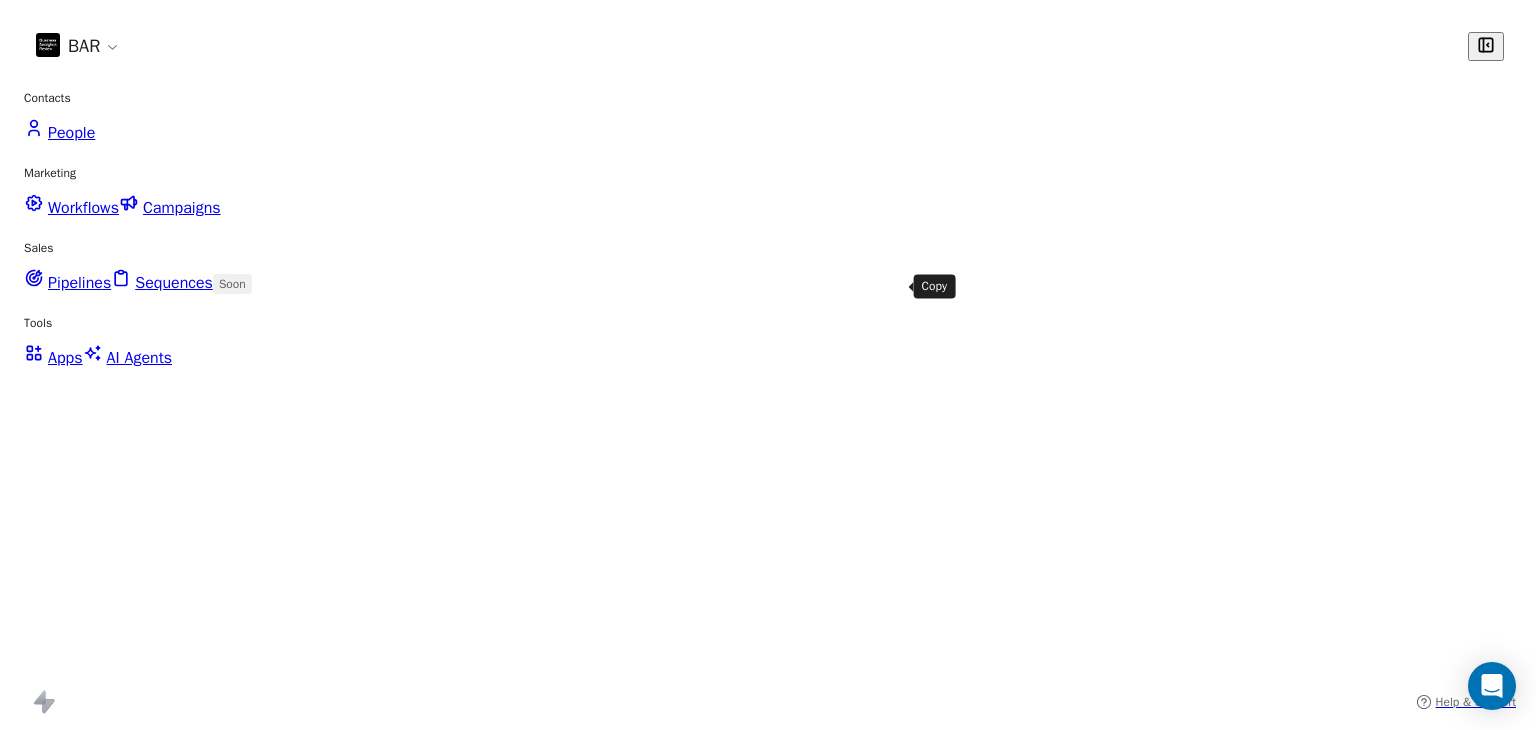 click at bounding box center (635, 1018) 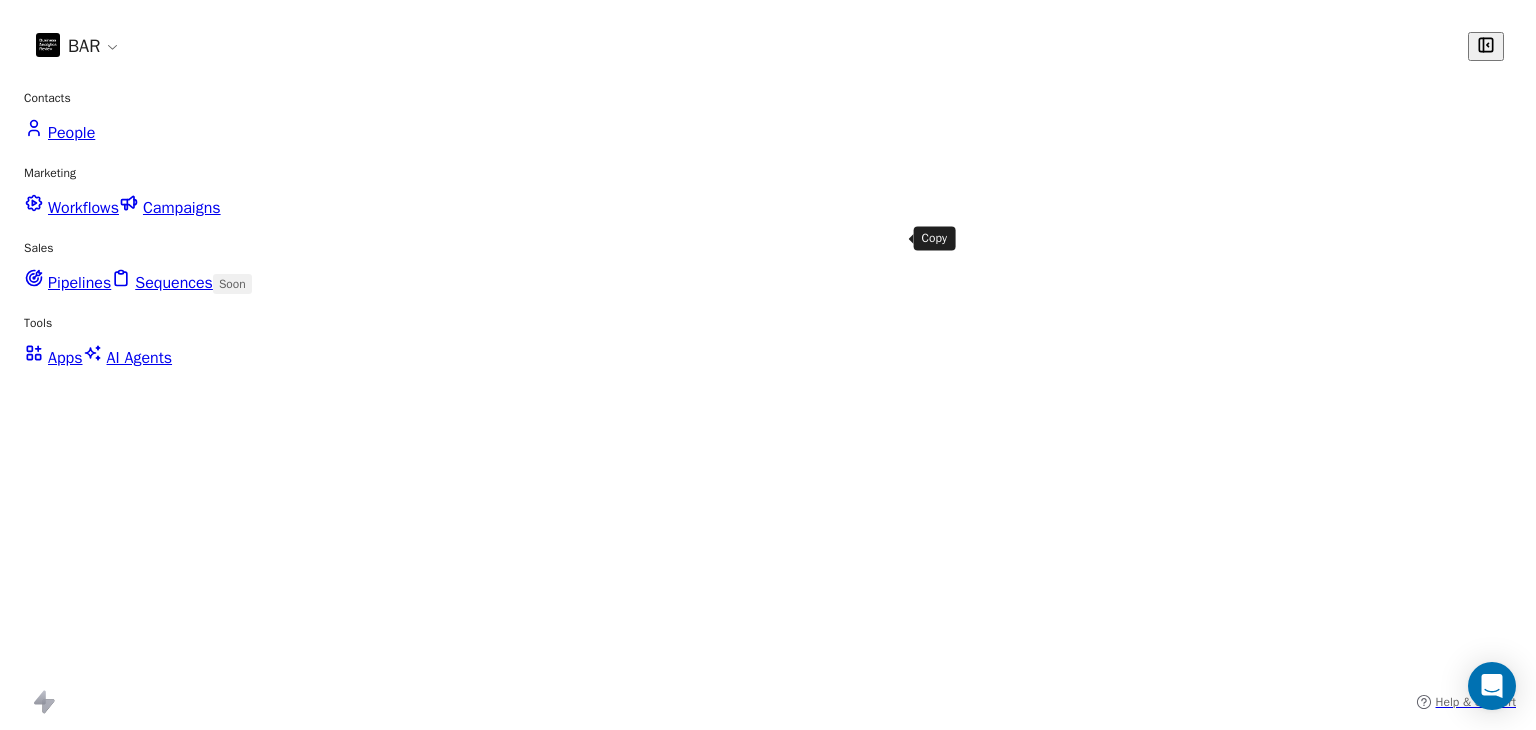 click at bounding box center [635, 970] 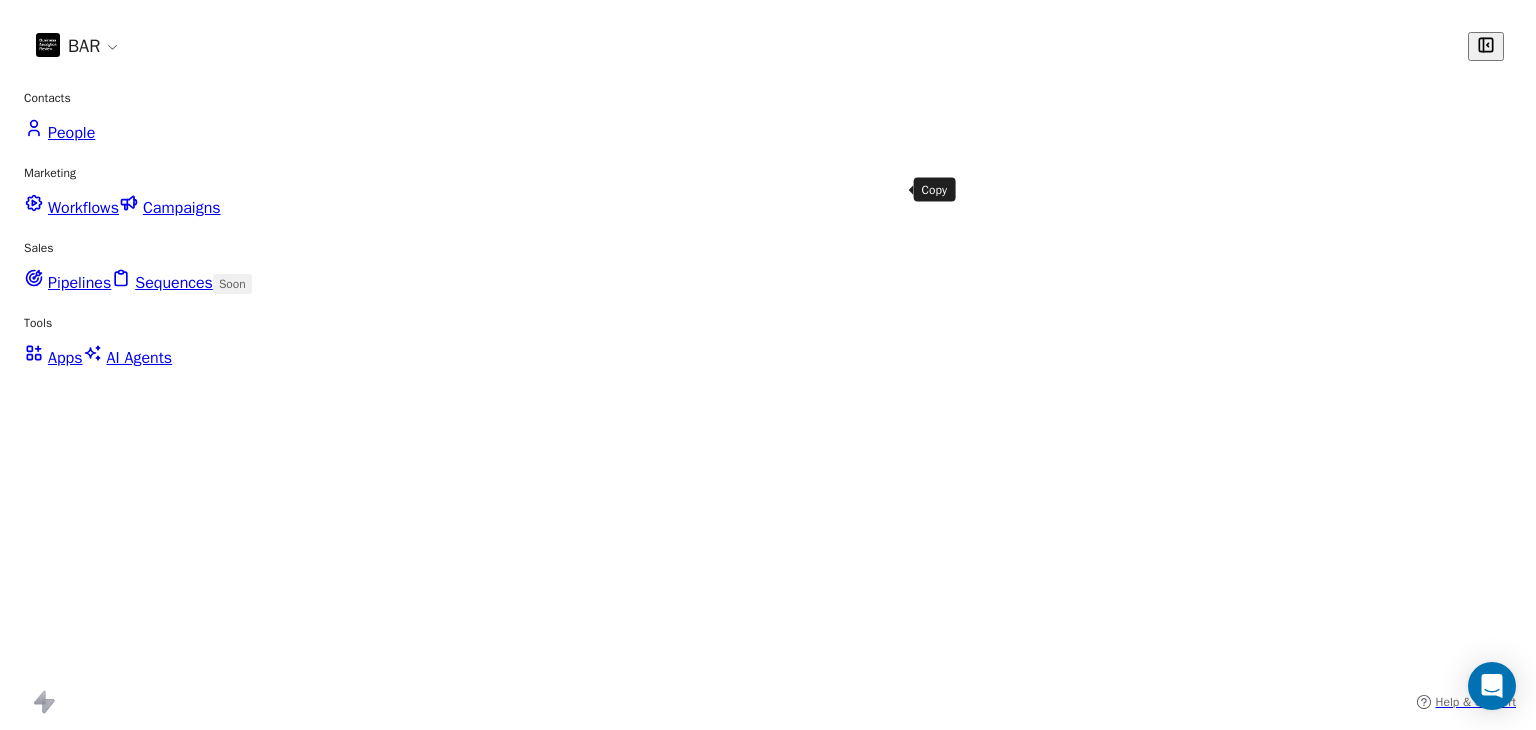 click at bounding box center (636, 923) 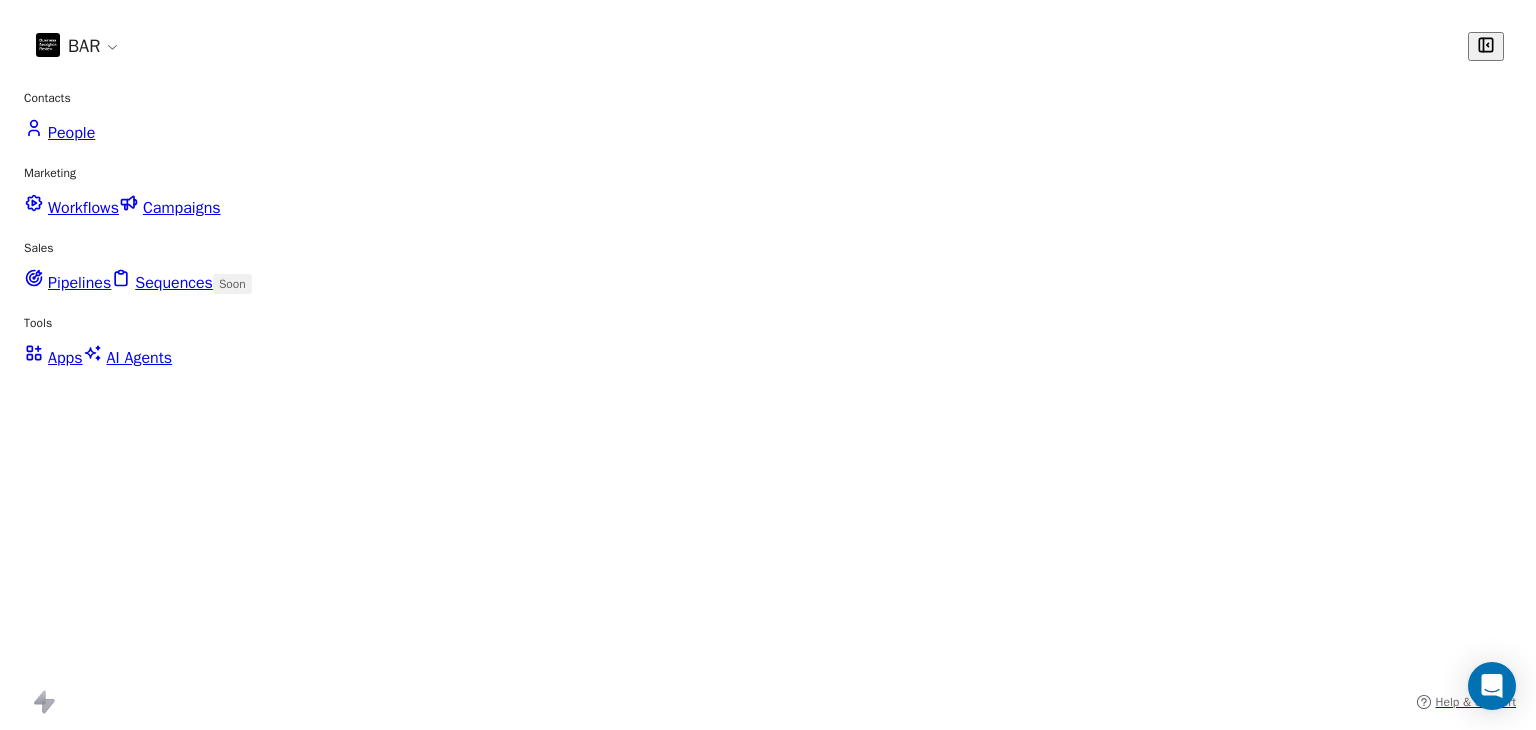 scroll, scrollTop: 200, scrollLeft: 0, axis: vertical 